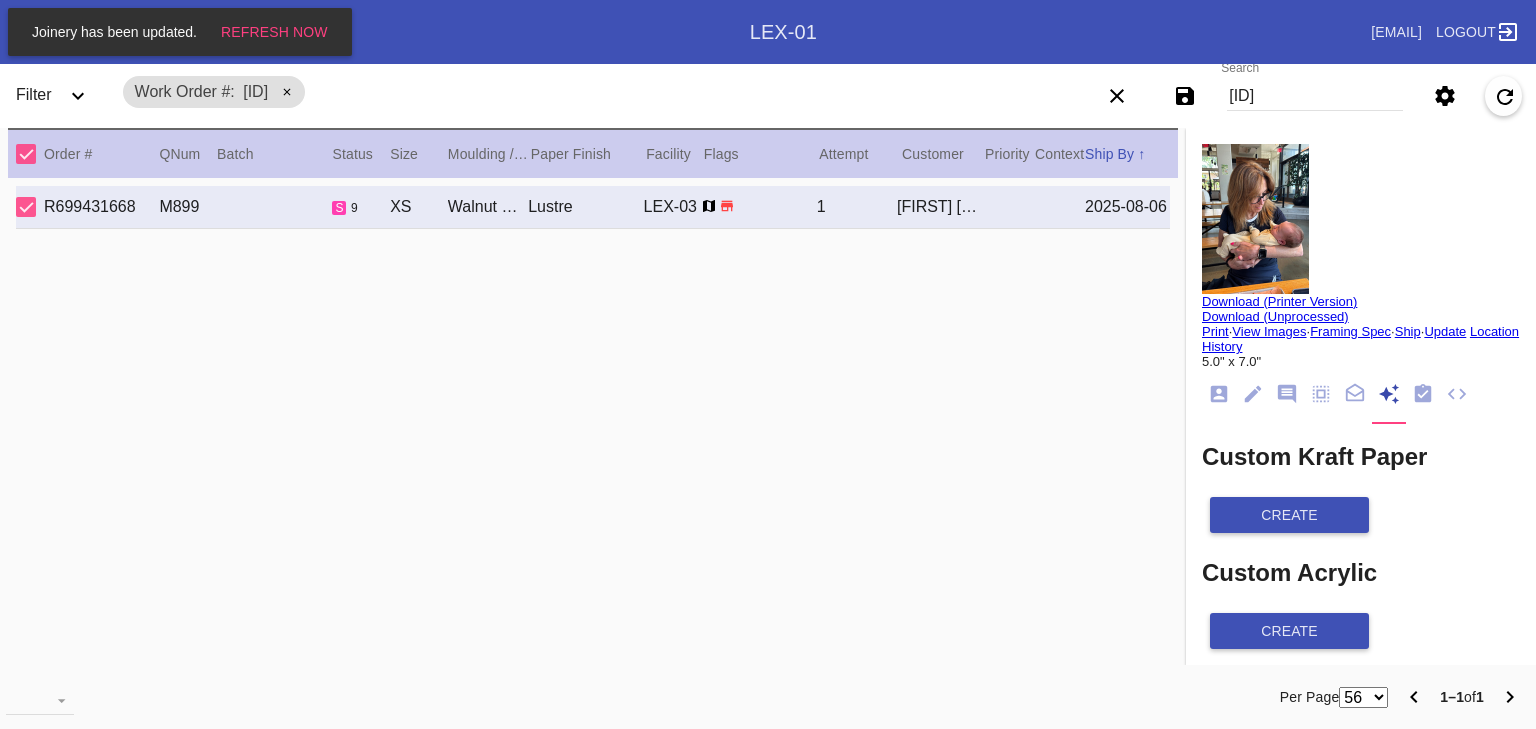 scroll, scrollTop: 0, scrollLeft: 0, axis: both 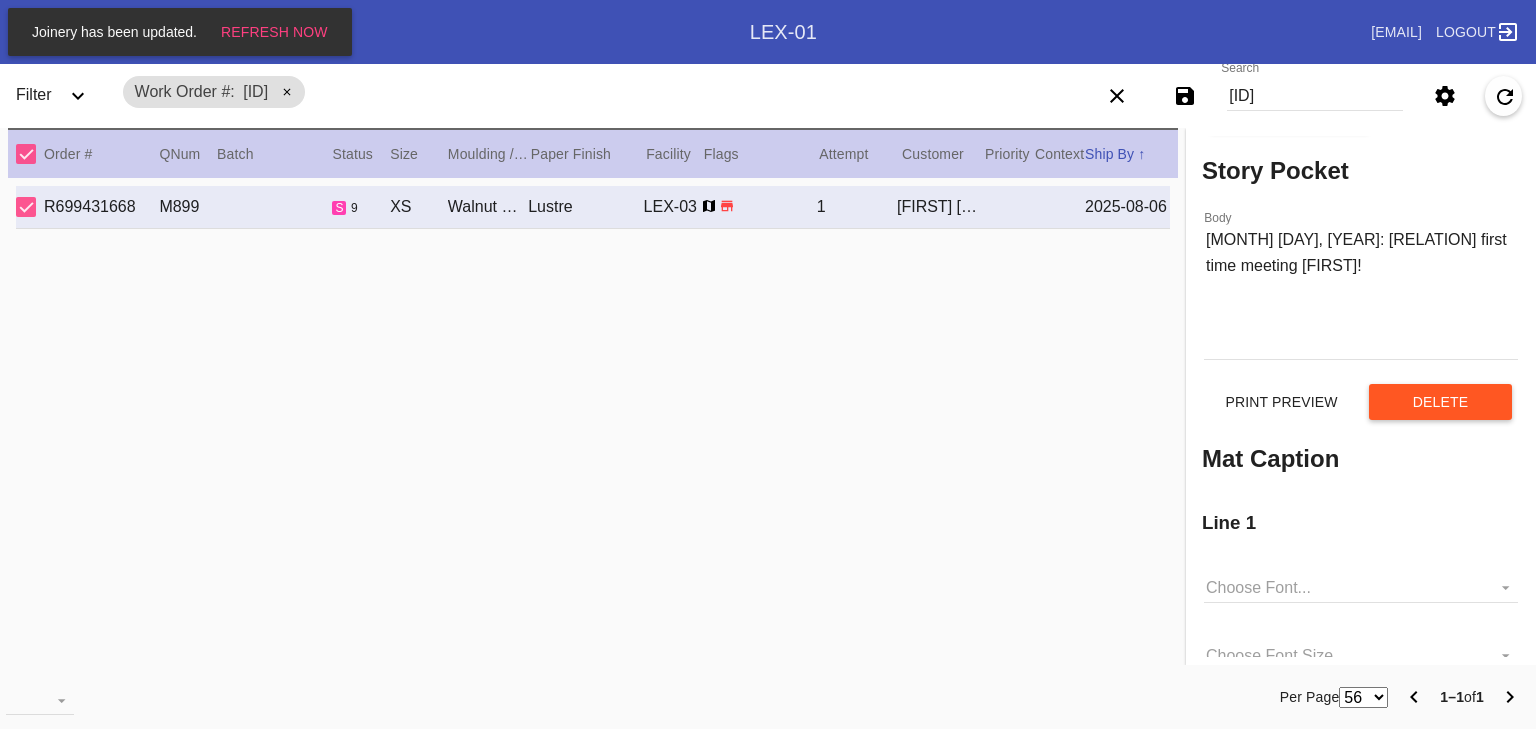 click on "[ID]" at bounding box center [1315, 96] 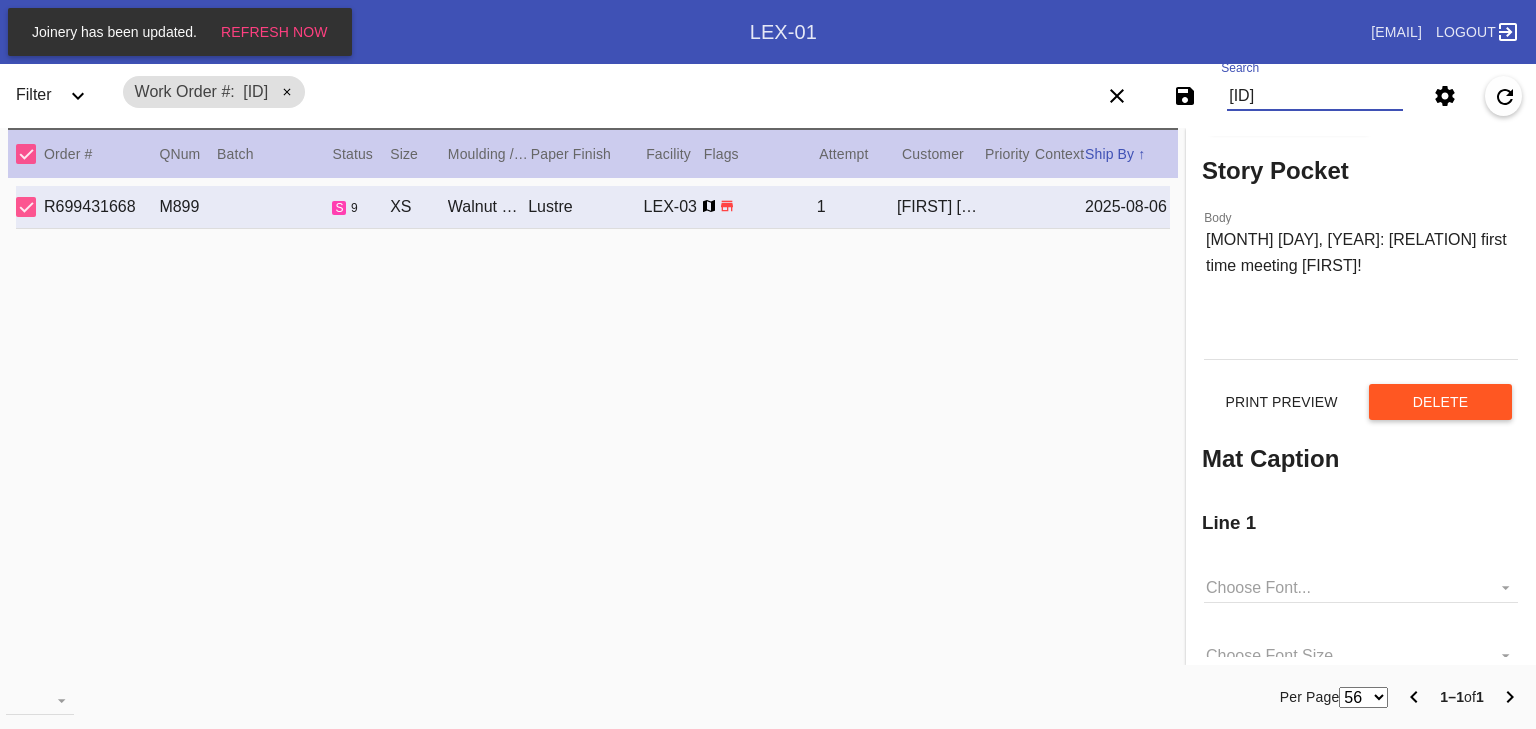 click on "[ID]" at bounding box center [1315, 96] 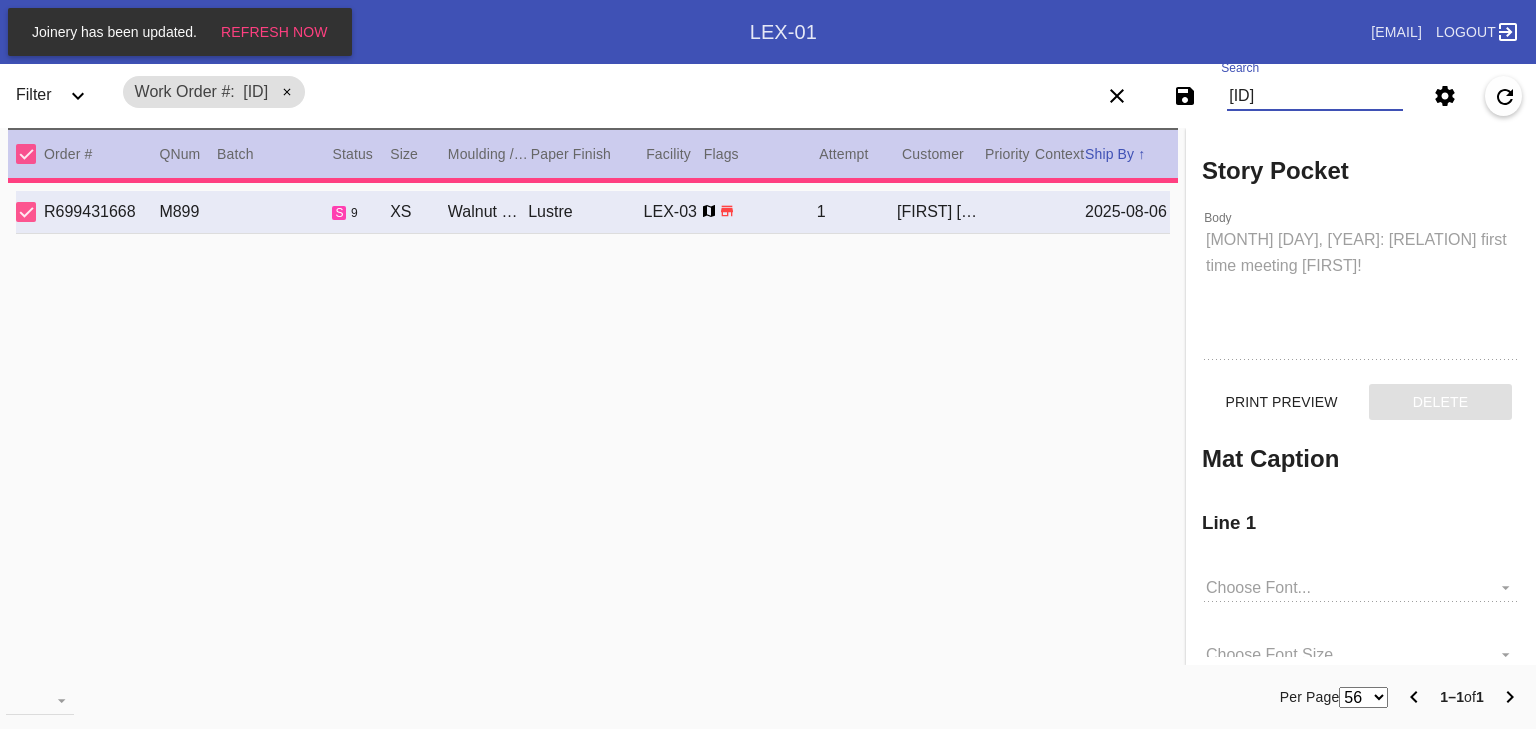 type on "2.5" 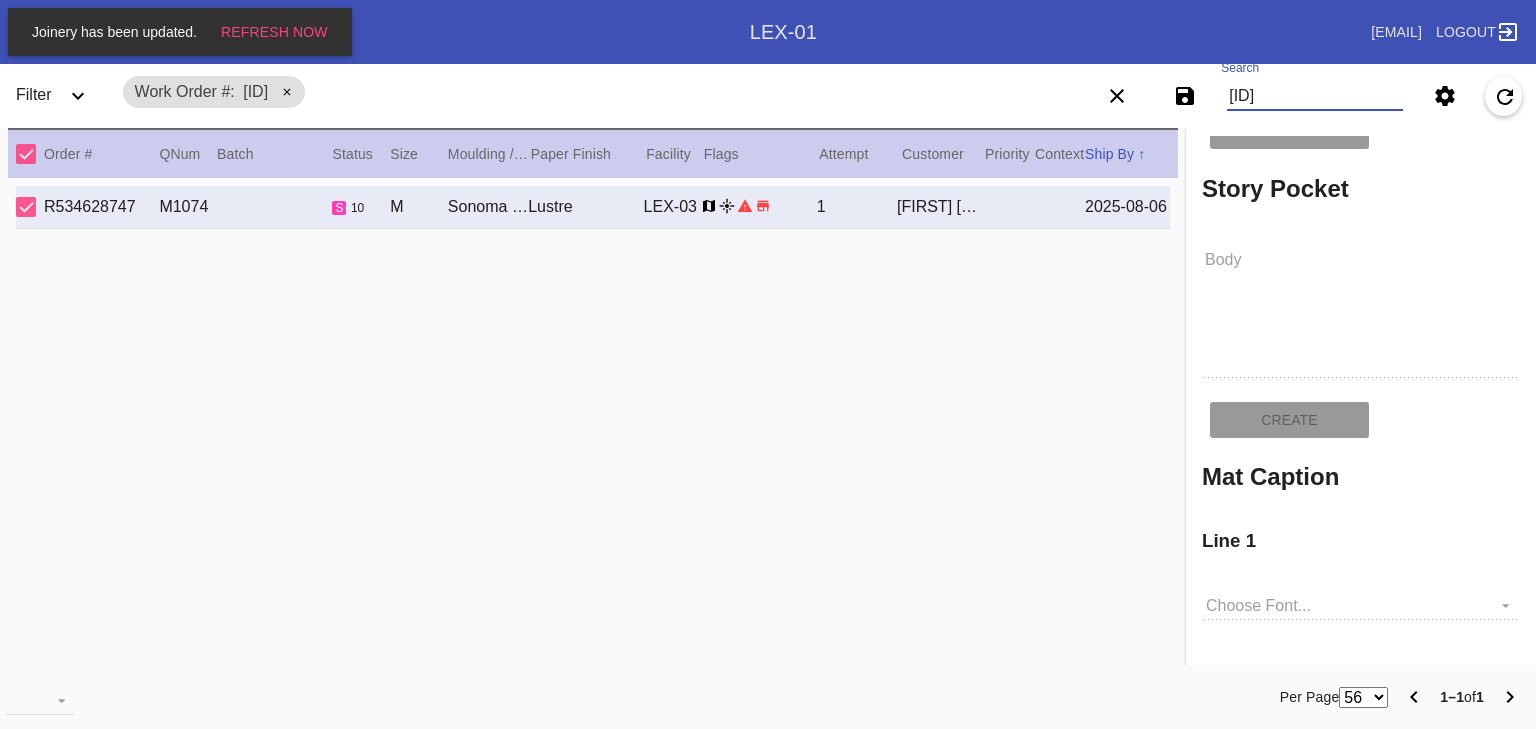 scroll, scrollTop: 720, scrollLeft: 0, axis: vertical 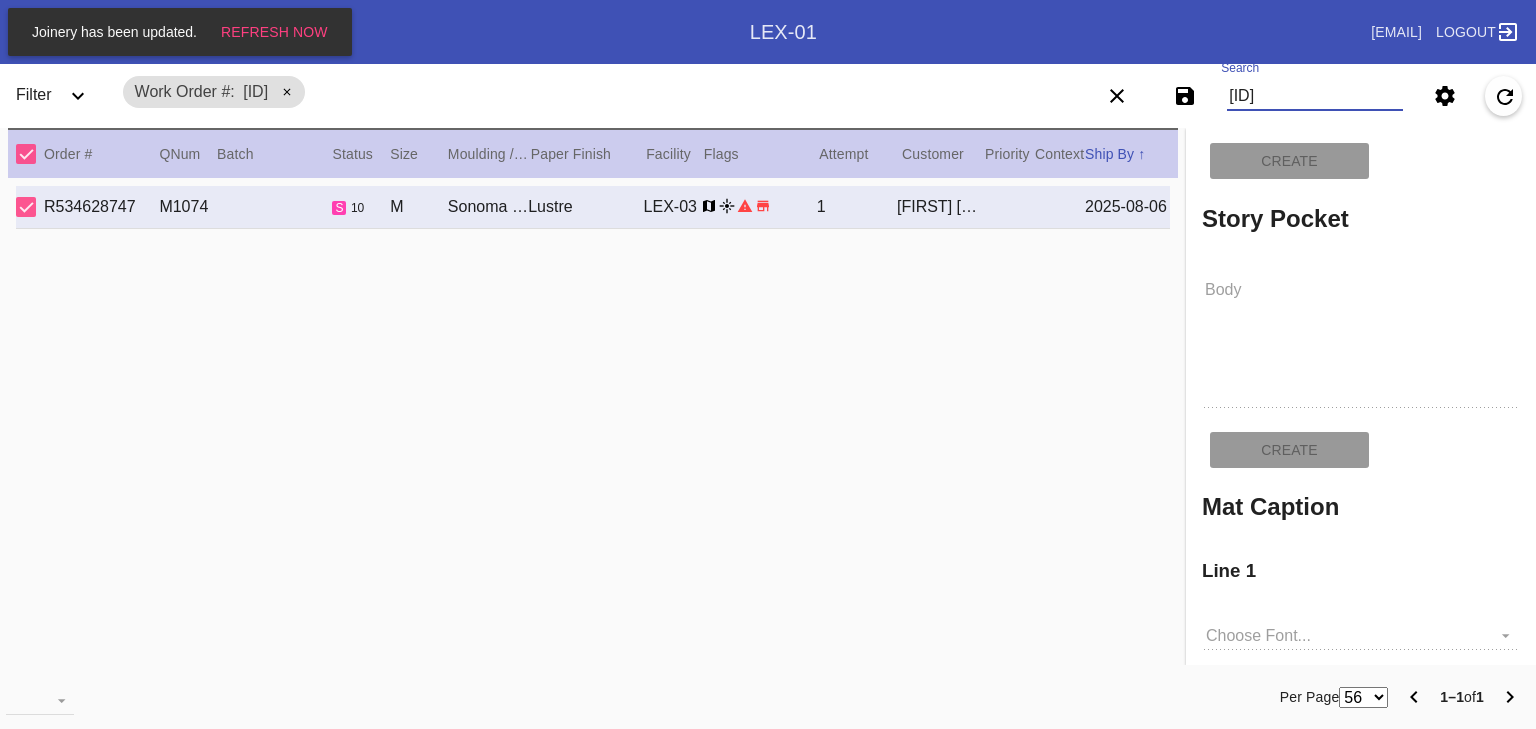 type on "Dear [FIRST],
We are so happy to stand by your side as the first one of us to tie the knot. You and [FIRST] are truly meant for each other. We will love and support you both forever. Long live the [LAST] family name.
Love,
Your Coven ([FIRST], [FIRST], [FIRST], & [FIRST])" 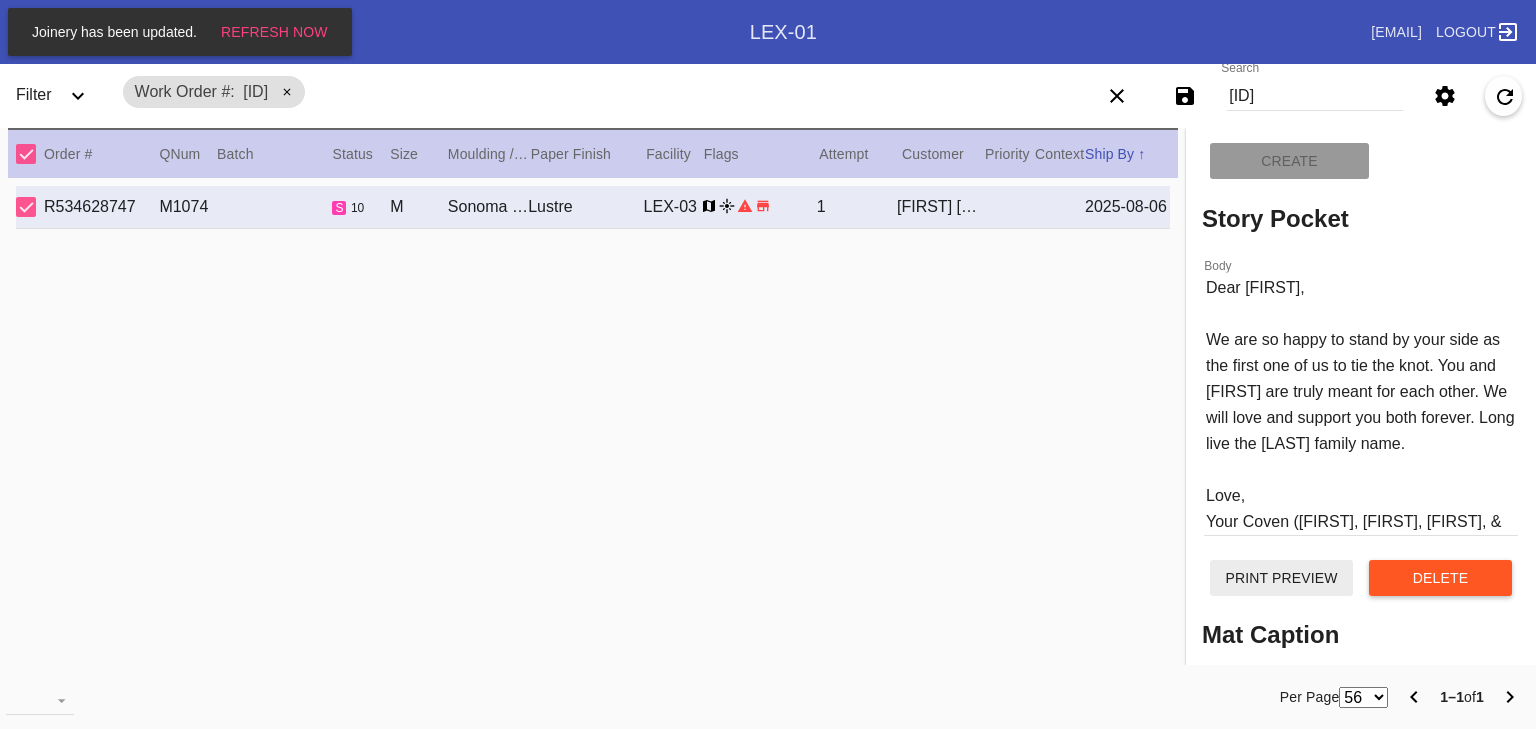 click on "Print Preview" at bounding box center (1281, 578) 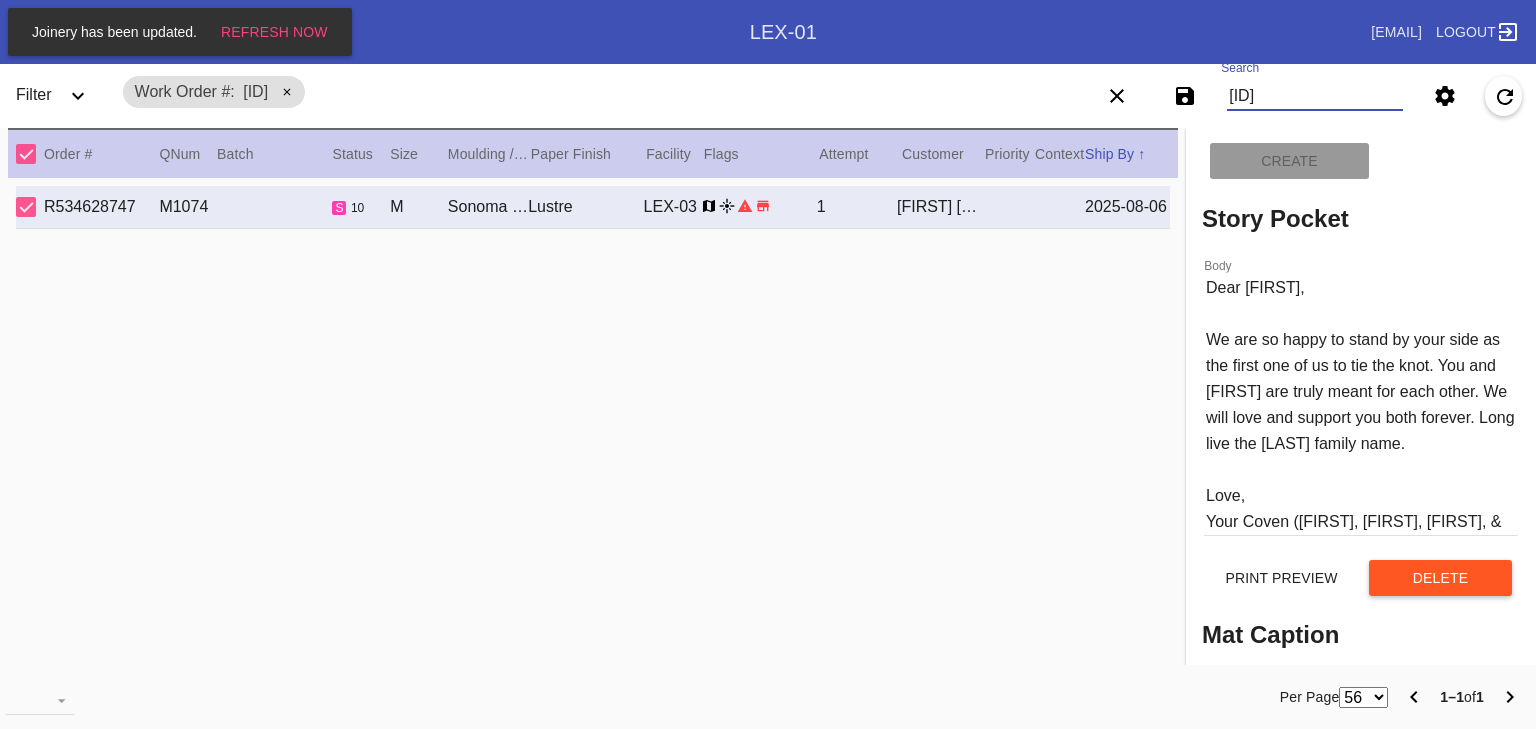 click on "[ID]" at bounding box center (1315, 96) 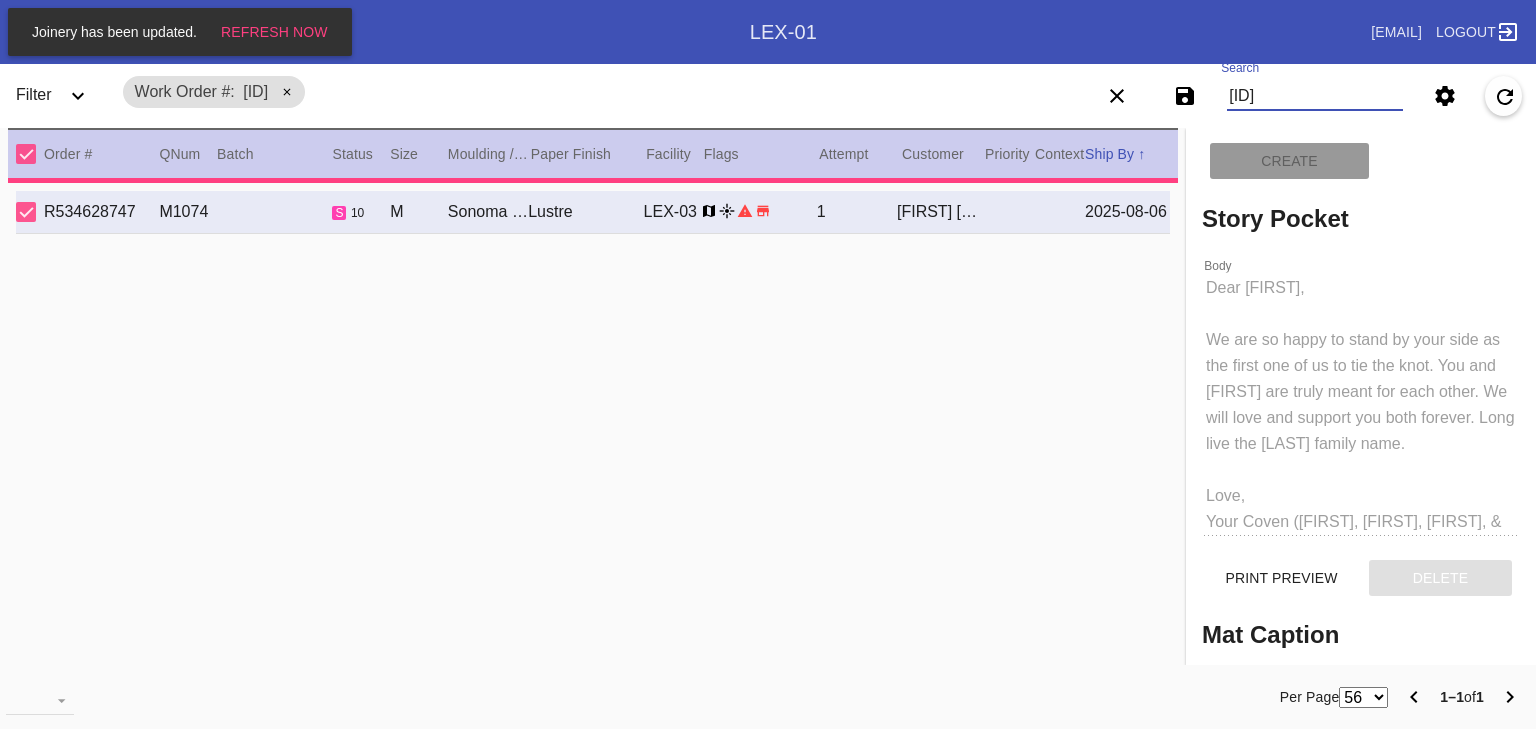 type on "4.5" 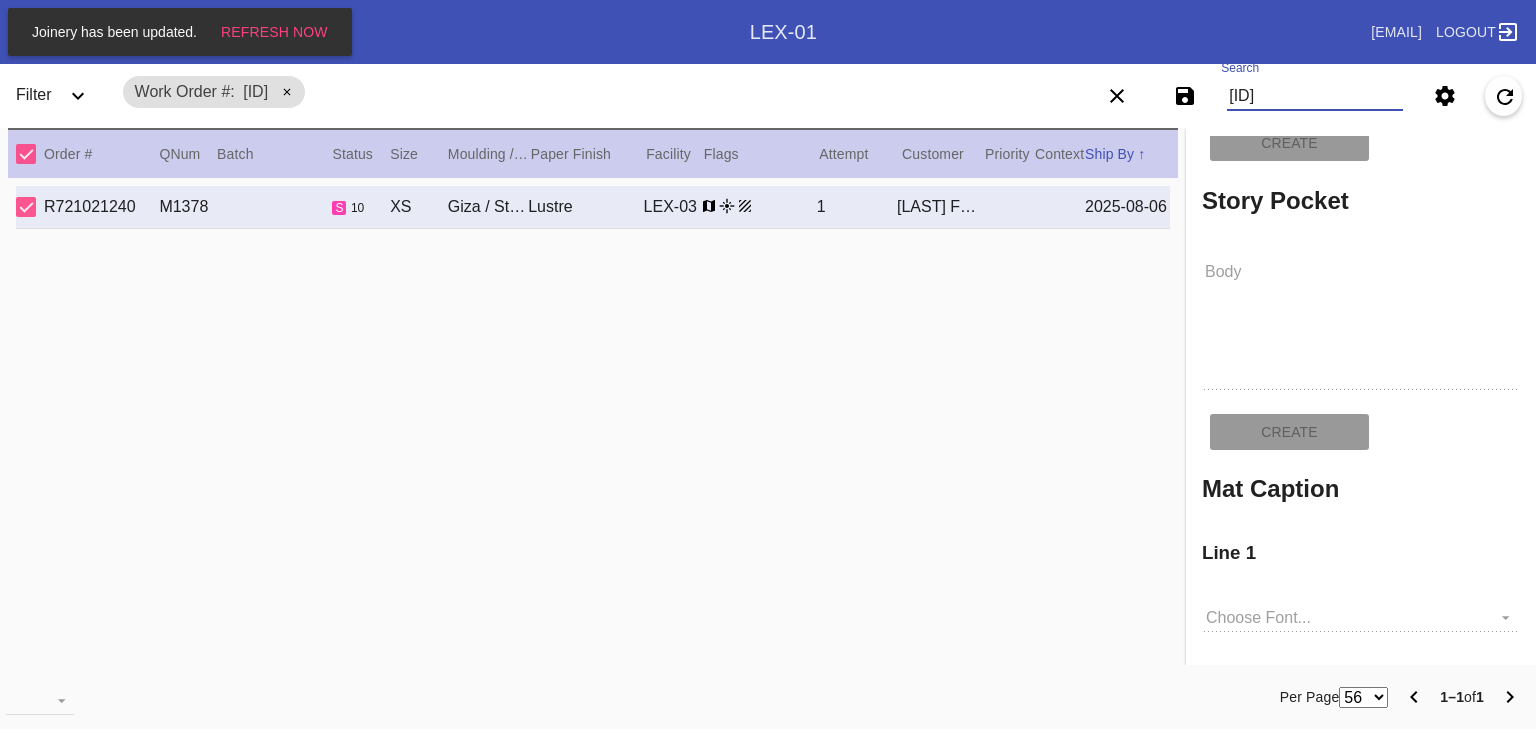 type on "To: [FIRST], [FIRST],
[FIRST], [FIRST], [FIRST], & [LAST]
Thank you so much for an epic trip!
We love you all!
The [LAST] Family" 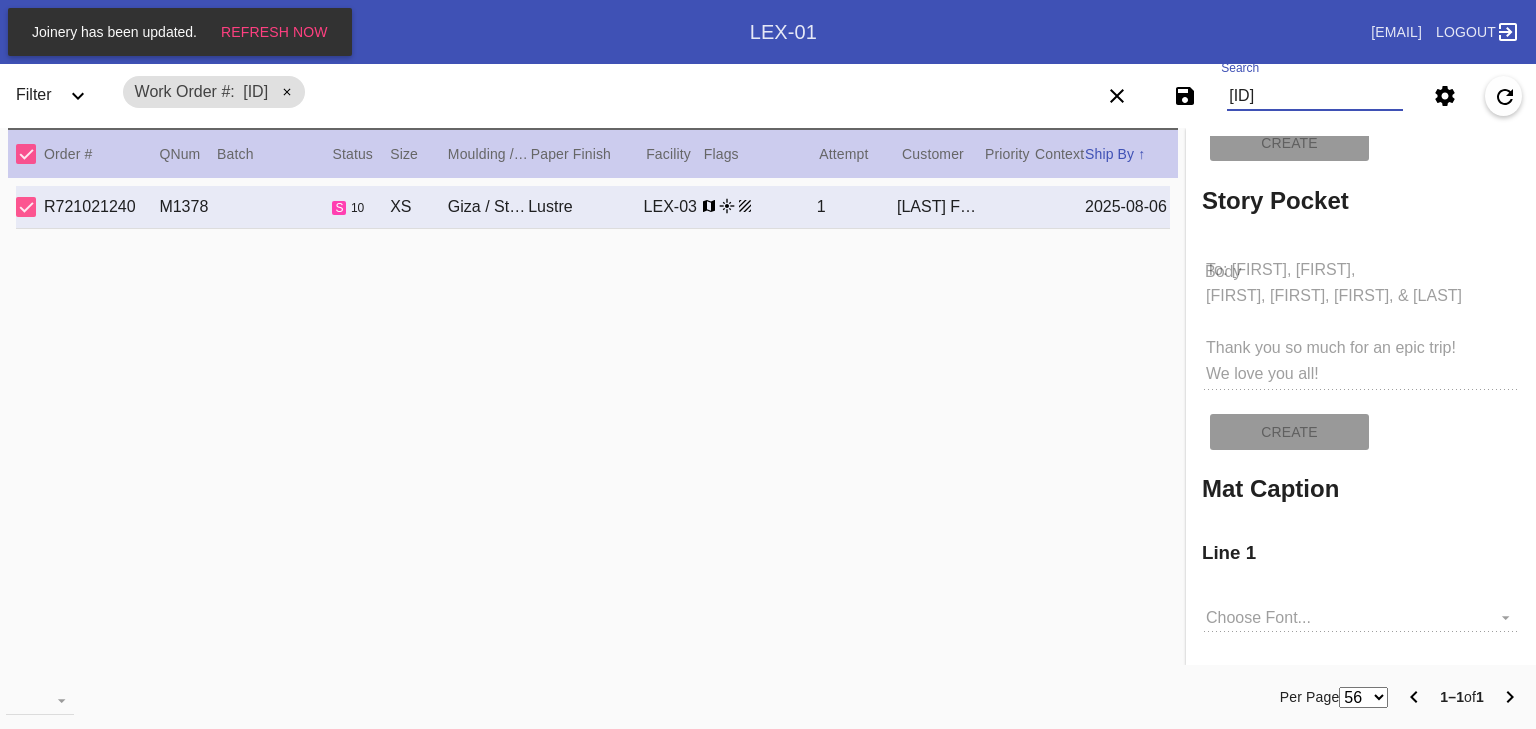 scroll, scrollTop: 768, scrollLeft: 0, axis: vertical 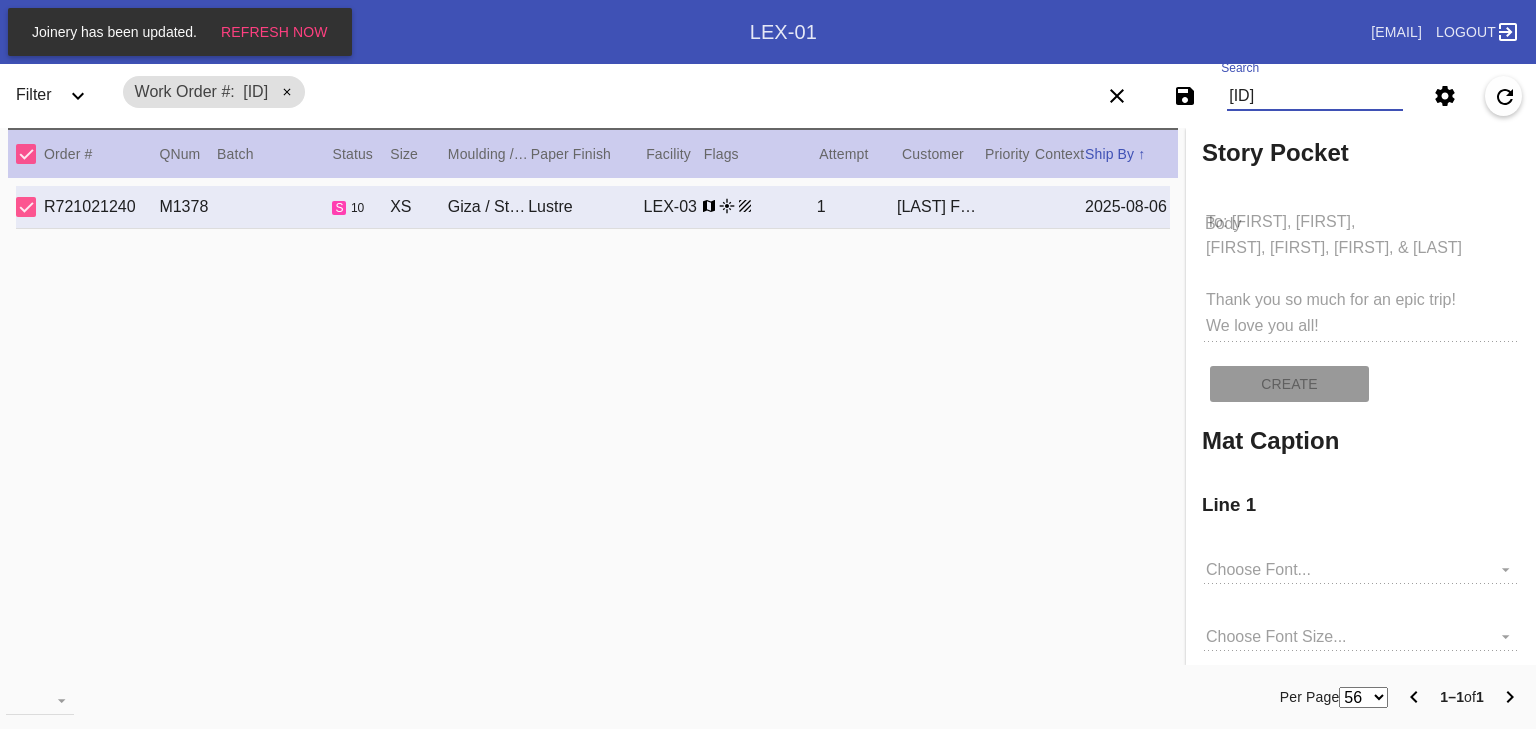 type on "[LOCATION]" 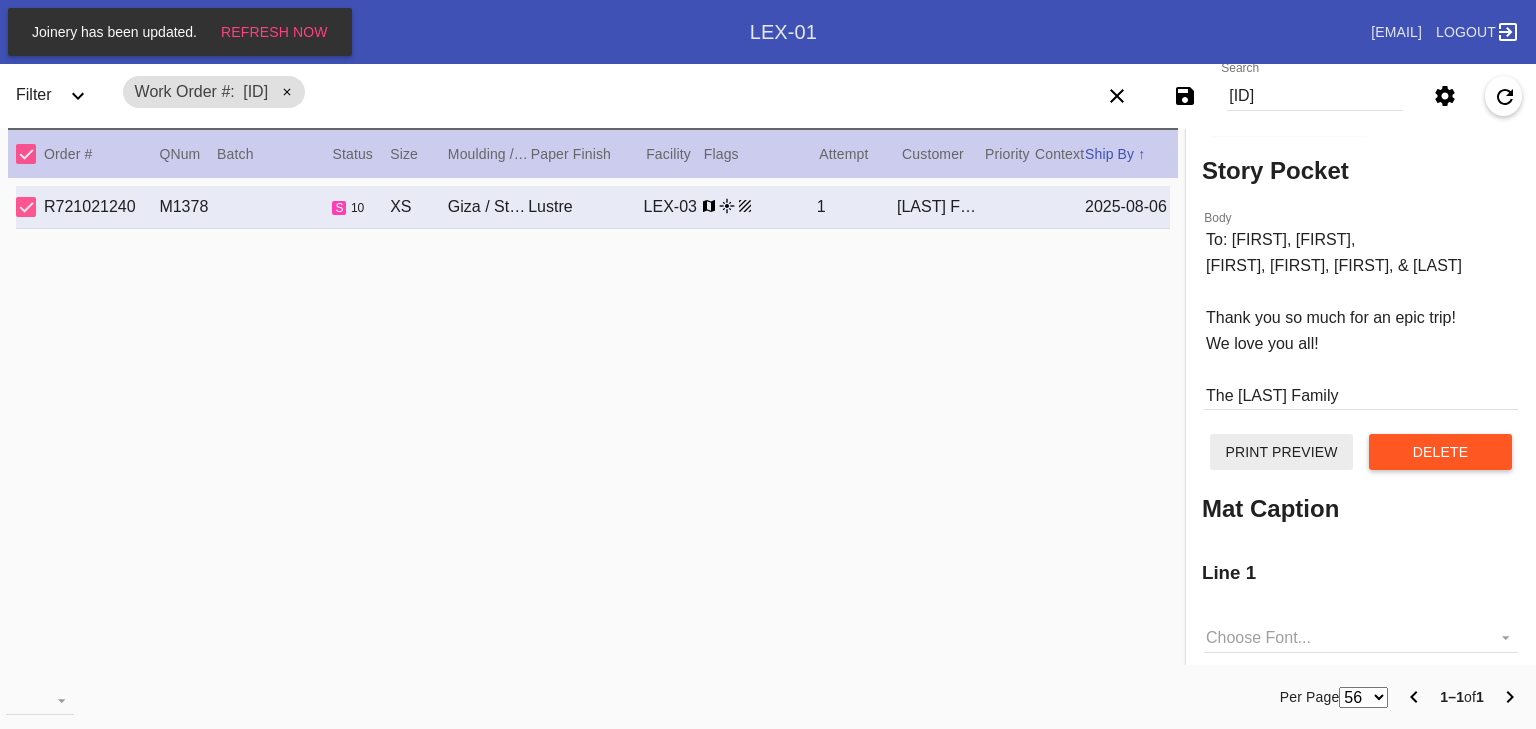 click on "Print Preview" at bounding box center (1281, 452) 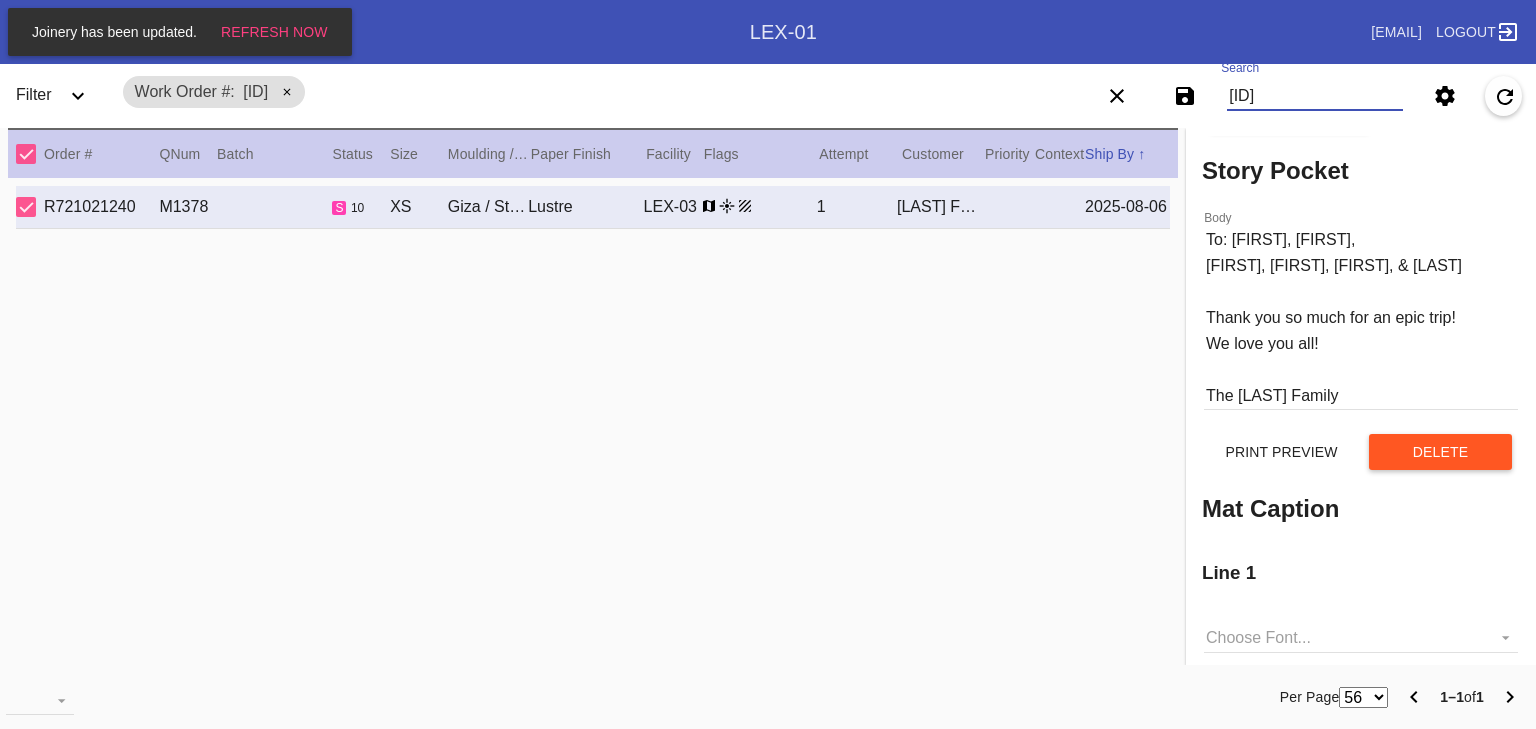 click on "[ID]" at bounding box center (1315, 96) 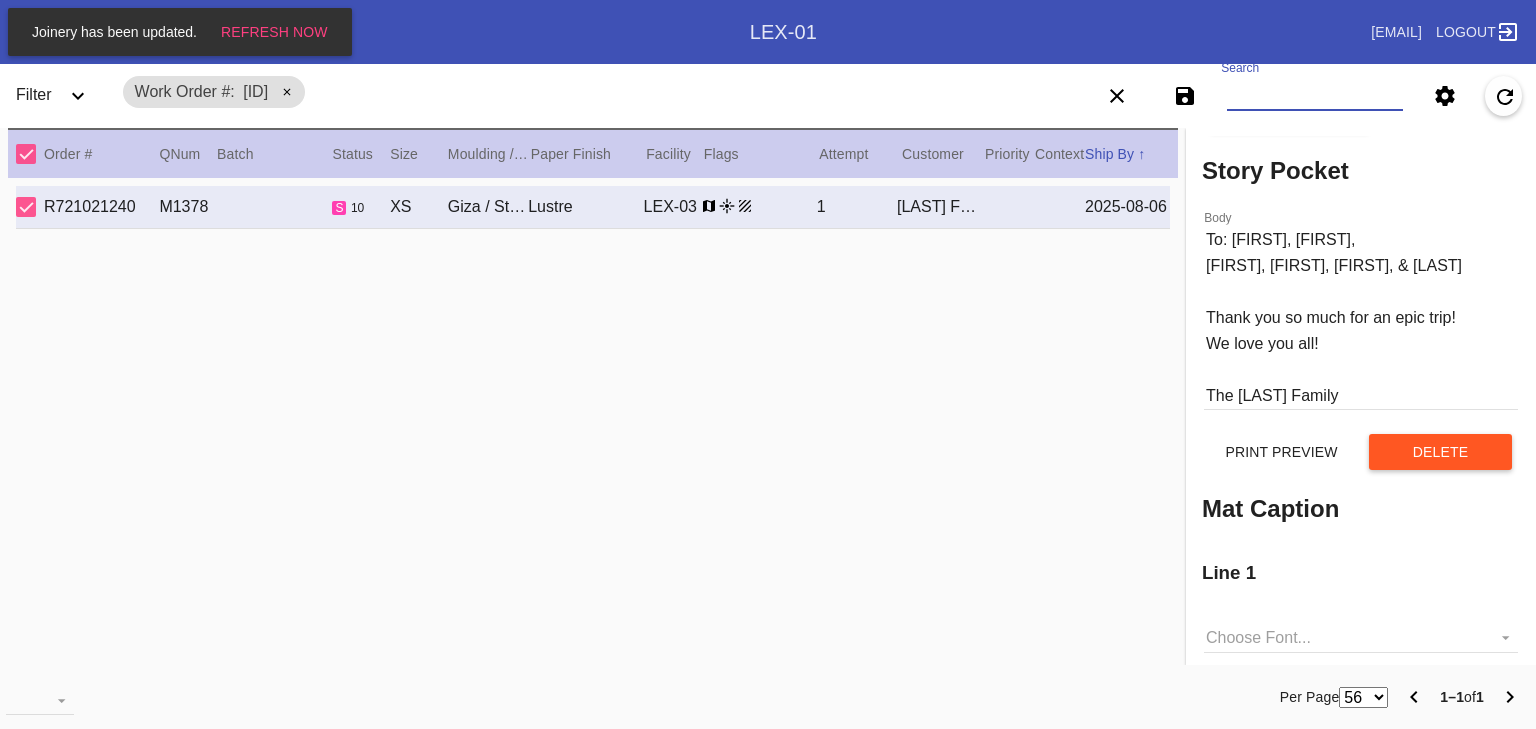 click on "Search" at bounding box center [1315, 96] 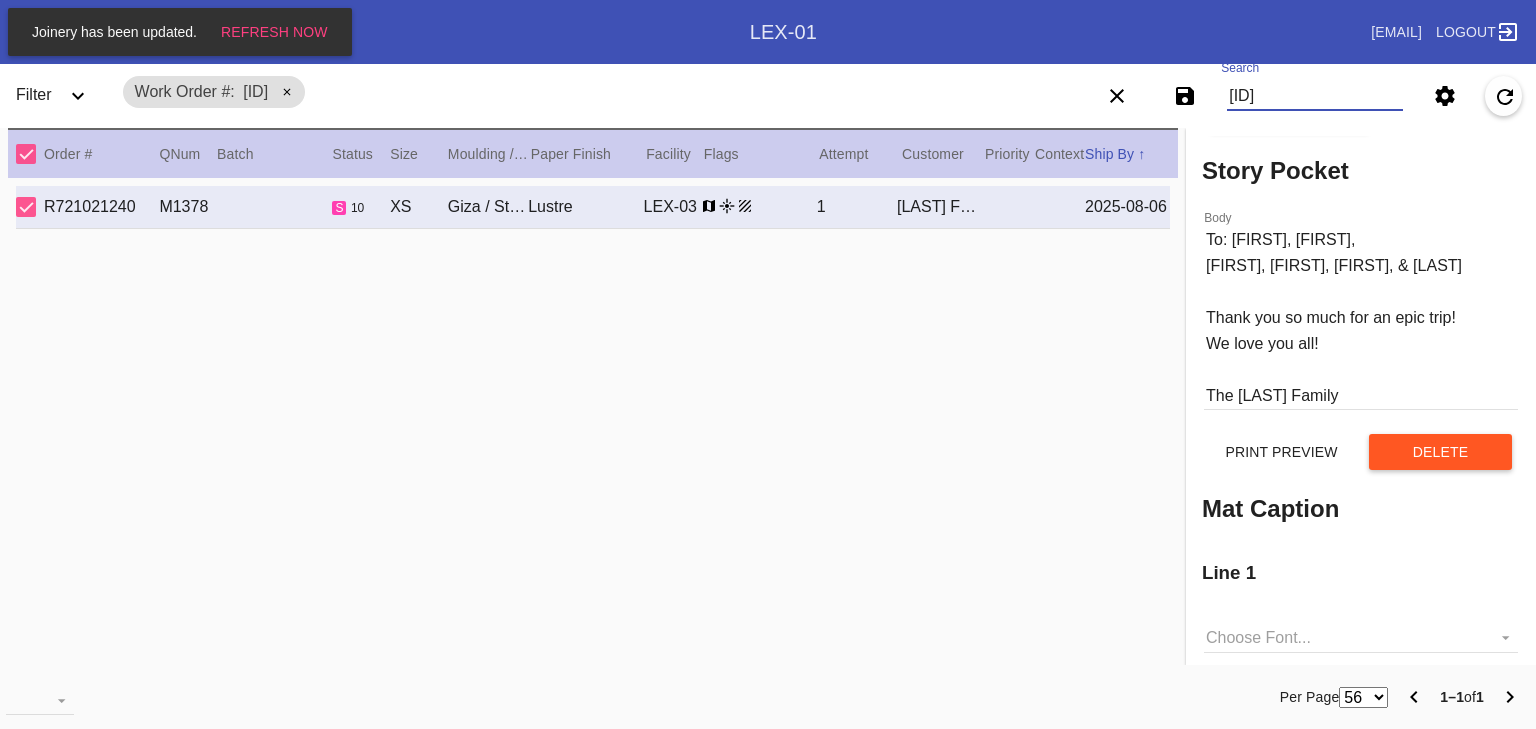 type on "[ID]" 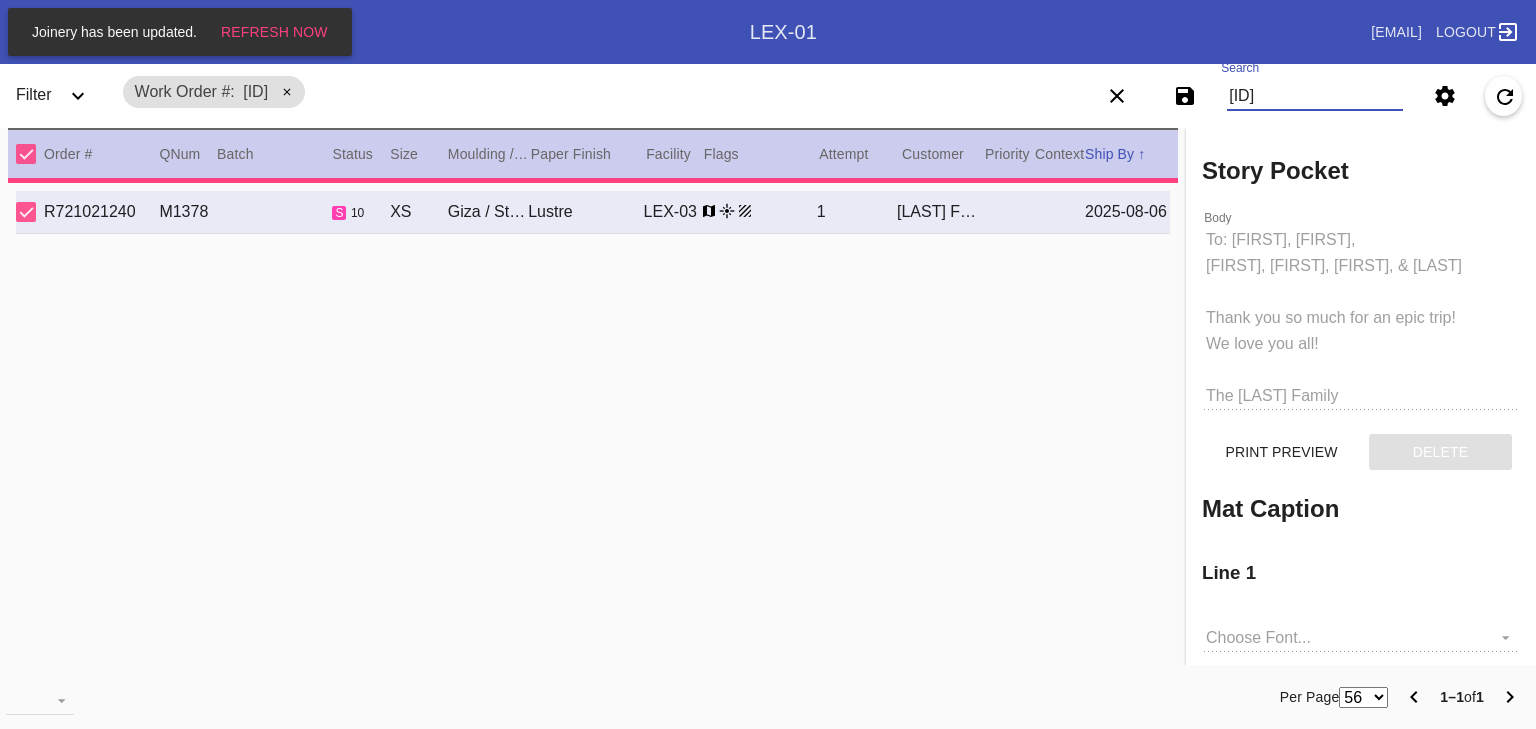 type on "***" 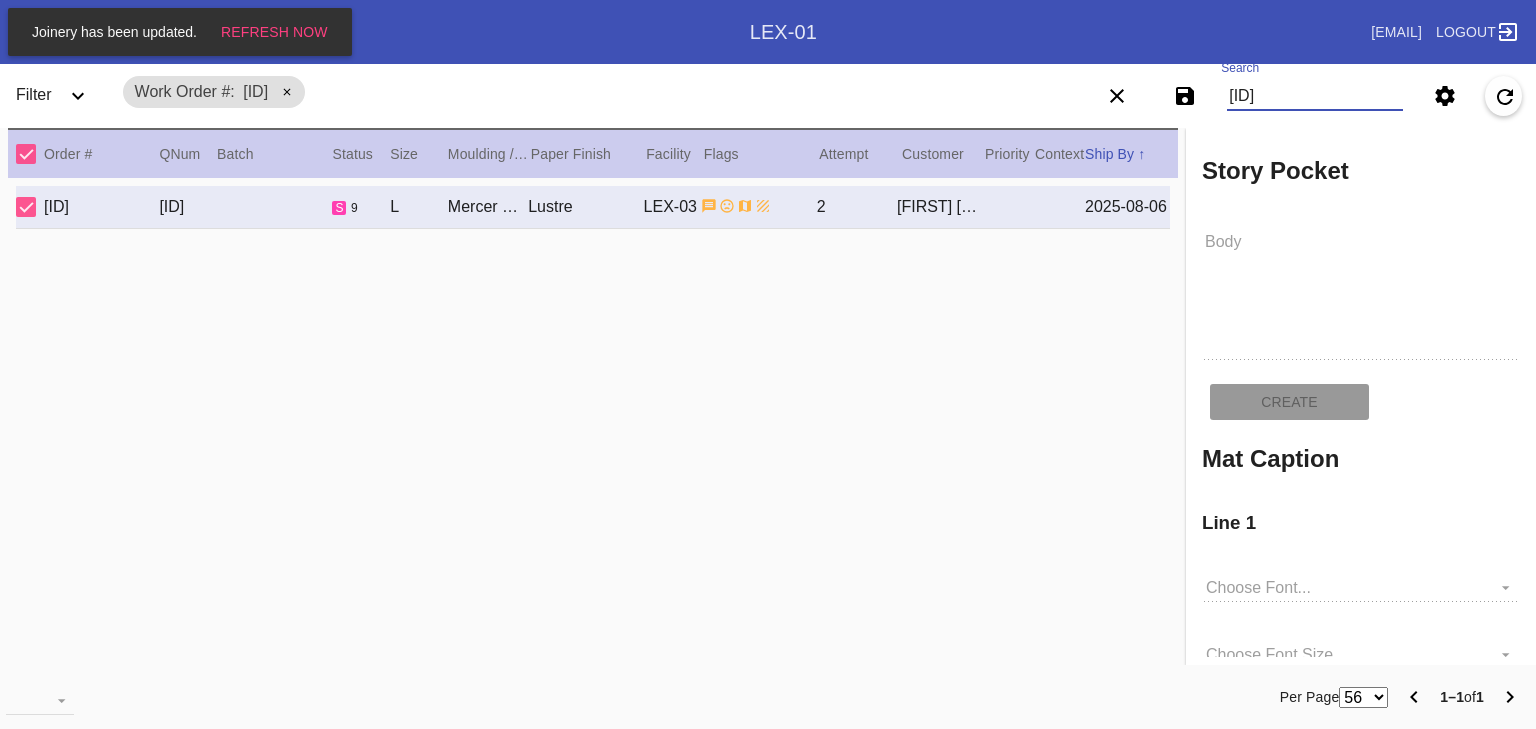 type on "Porque necesitas algo especial en tus paredes... y algo que te recuerde a casa. Feliz cumpleaños, [NICKNAME]!
Te quiero mucho,
[FIRST]" 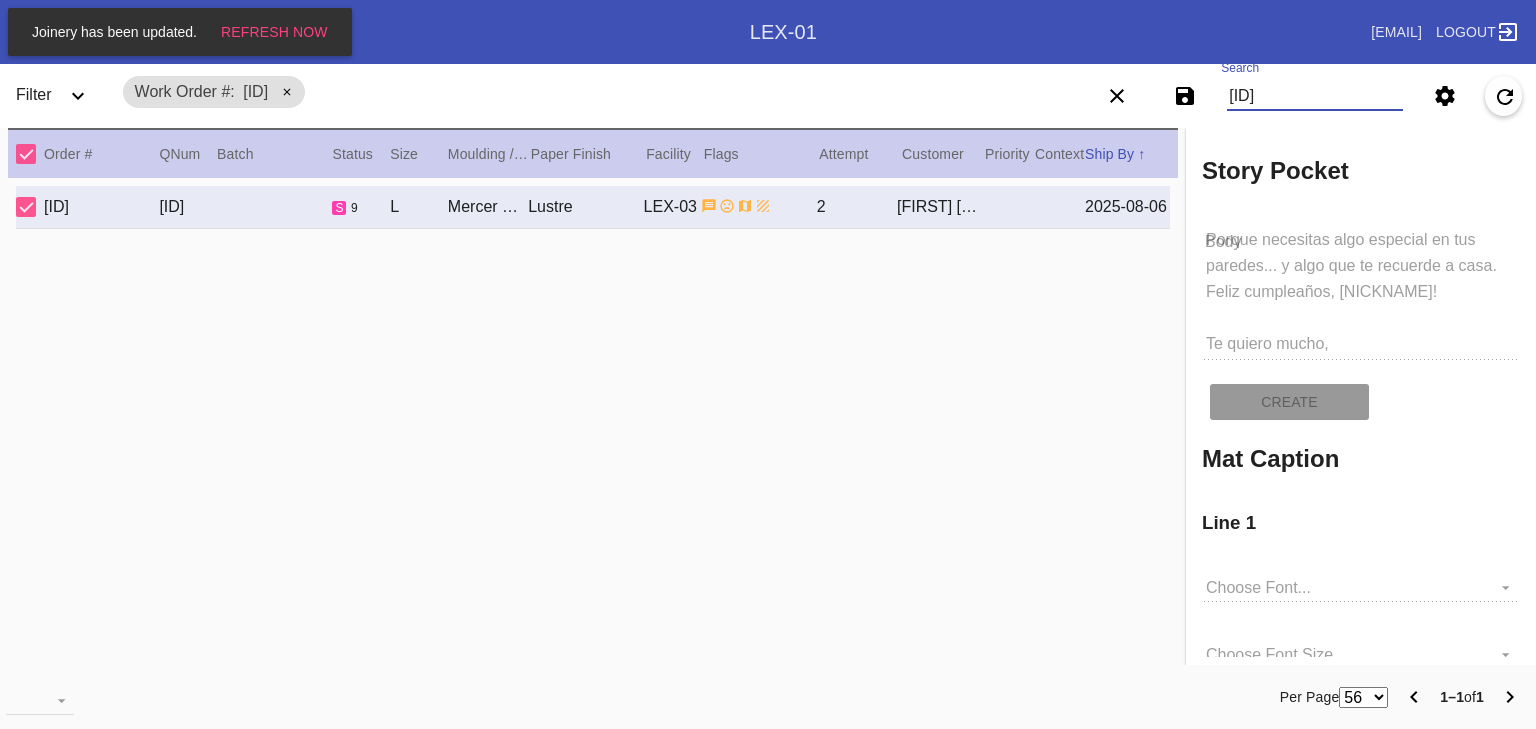 scroll, scrollTop: 888, scrollLeft: 0, axis: vertical 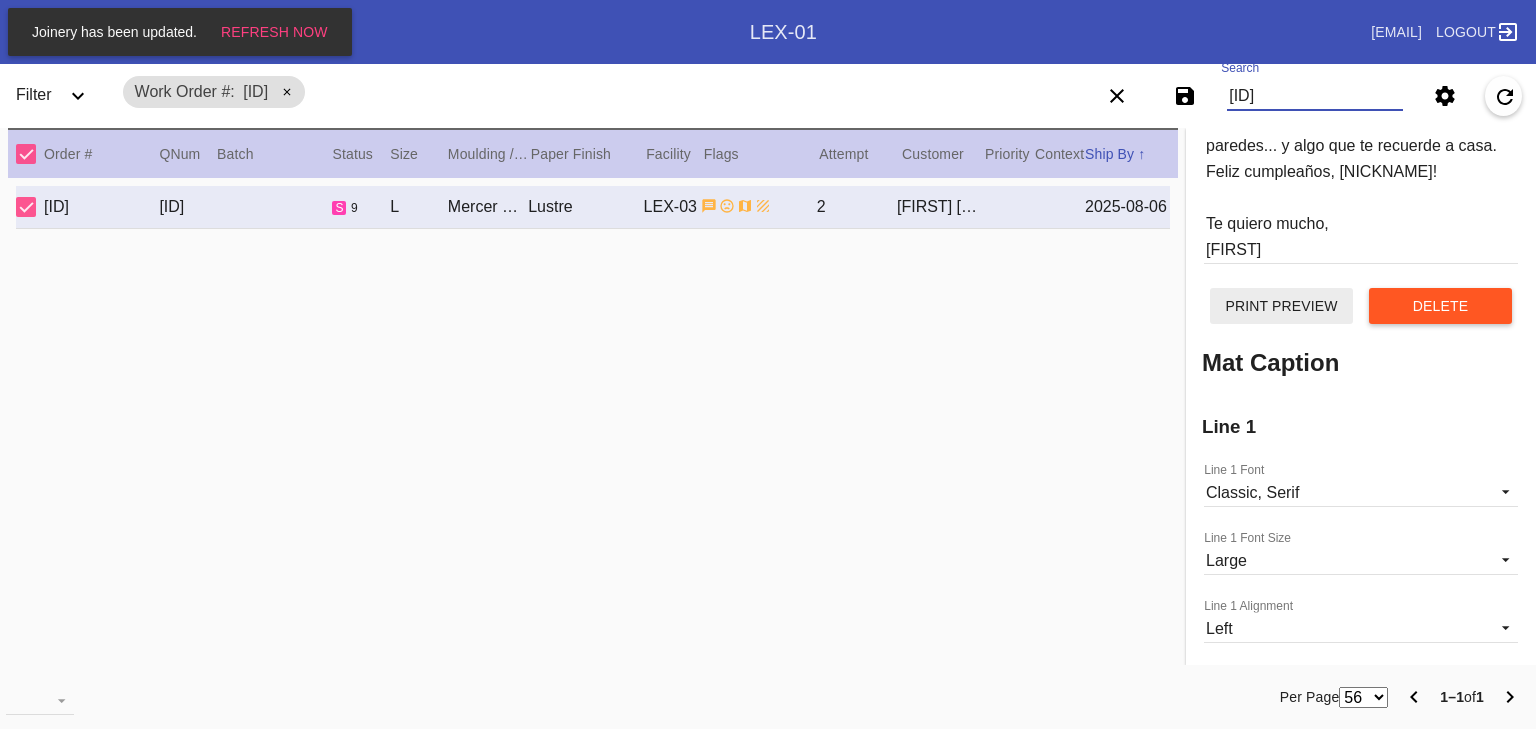 click on "Print Preview" at bounding box center (1281, 306) 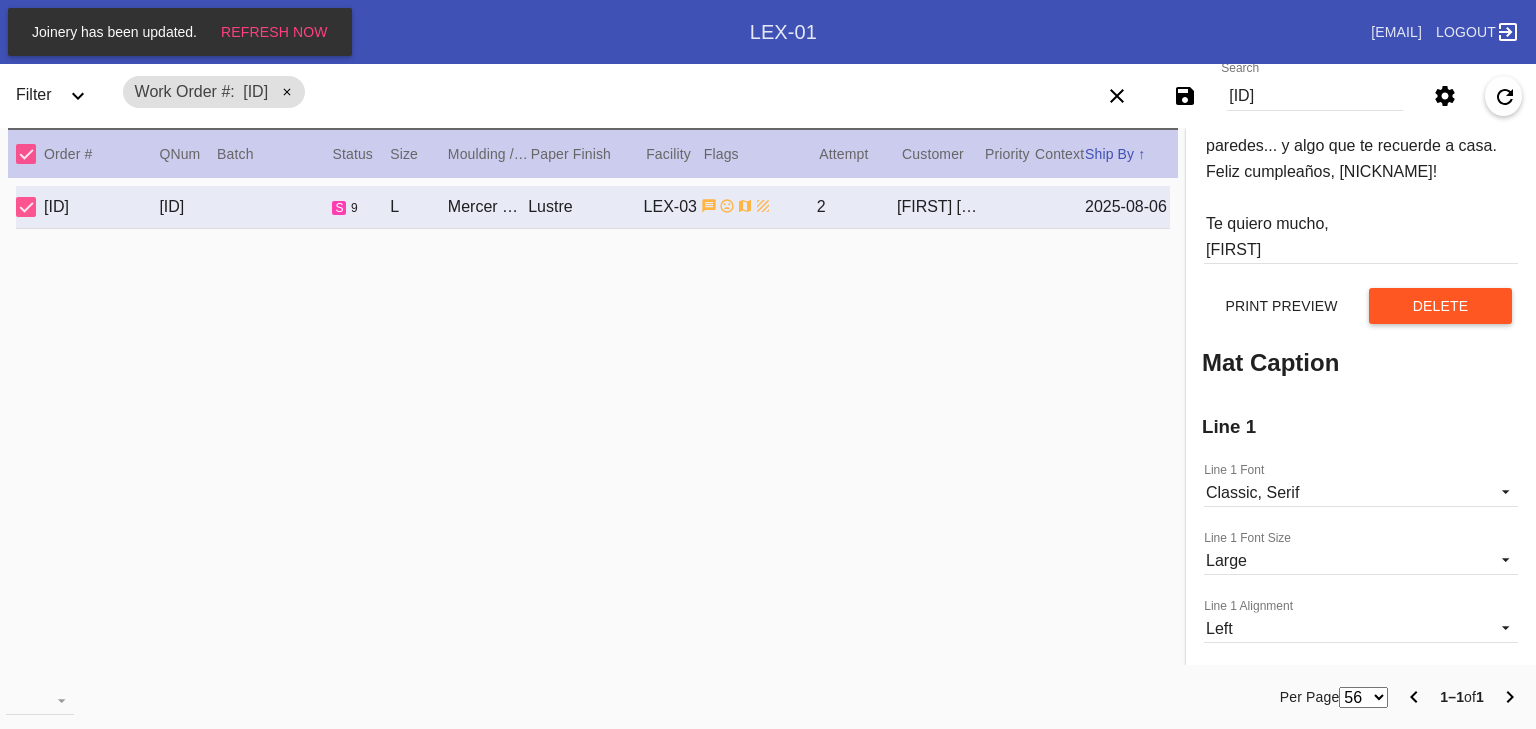 click on "[ID]" at bounding box center (1315, 96) 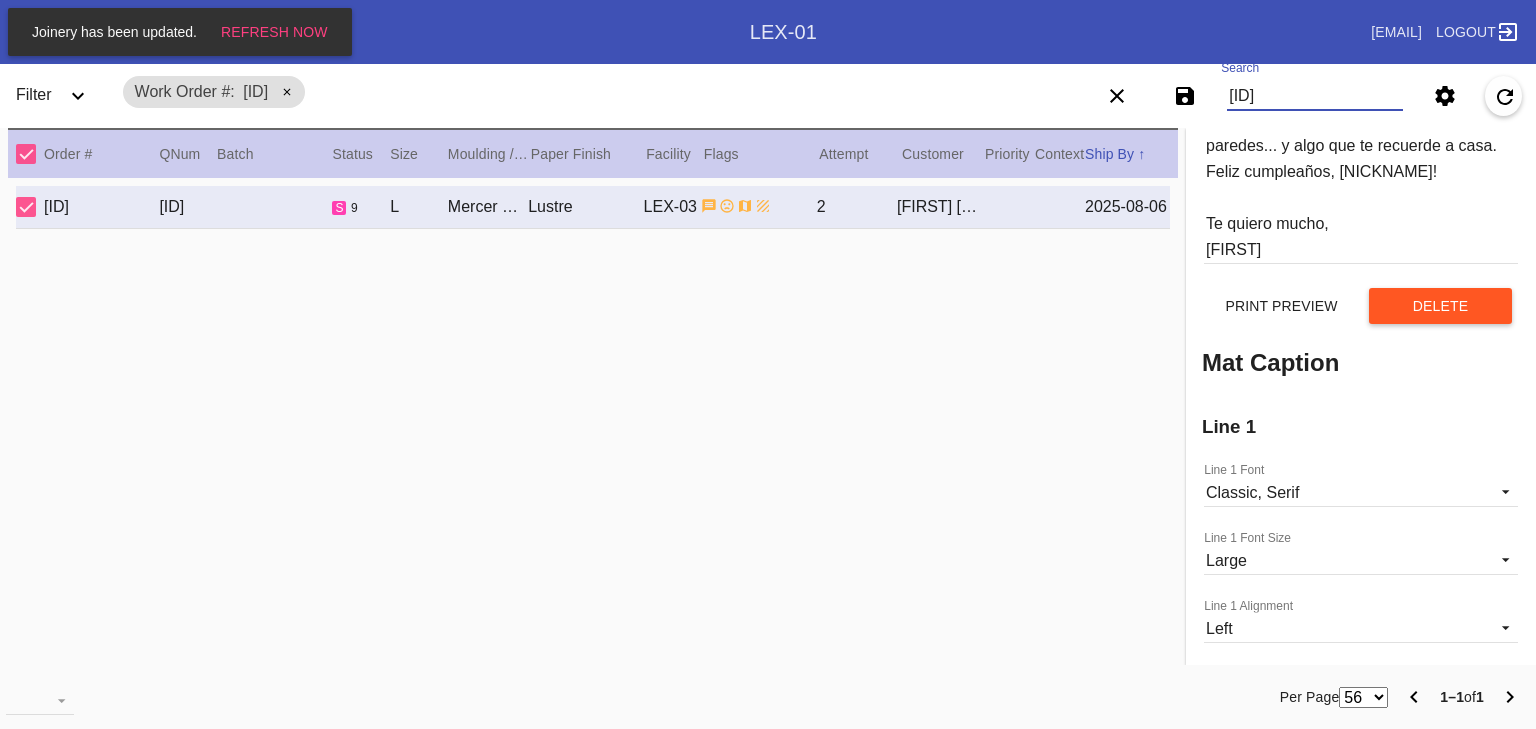 click on "[ID]" at bounding box center (1315, 96) 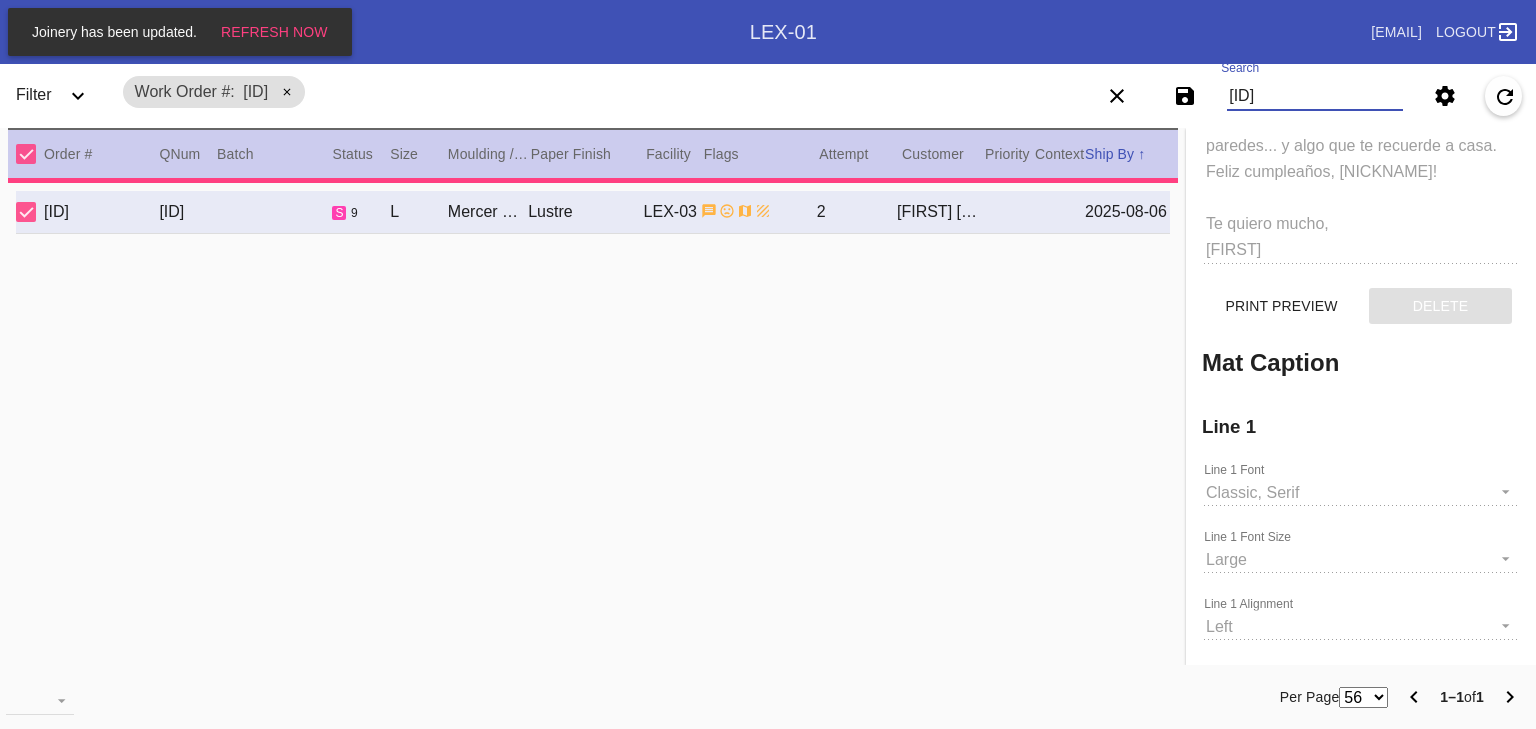 type 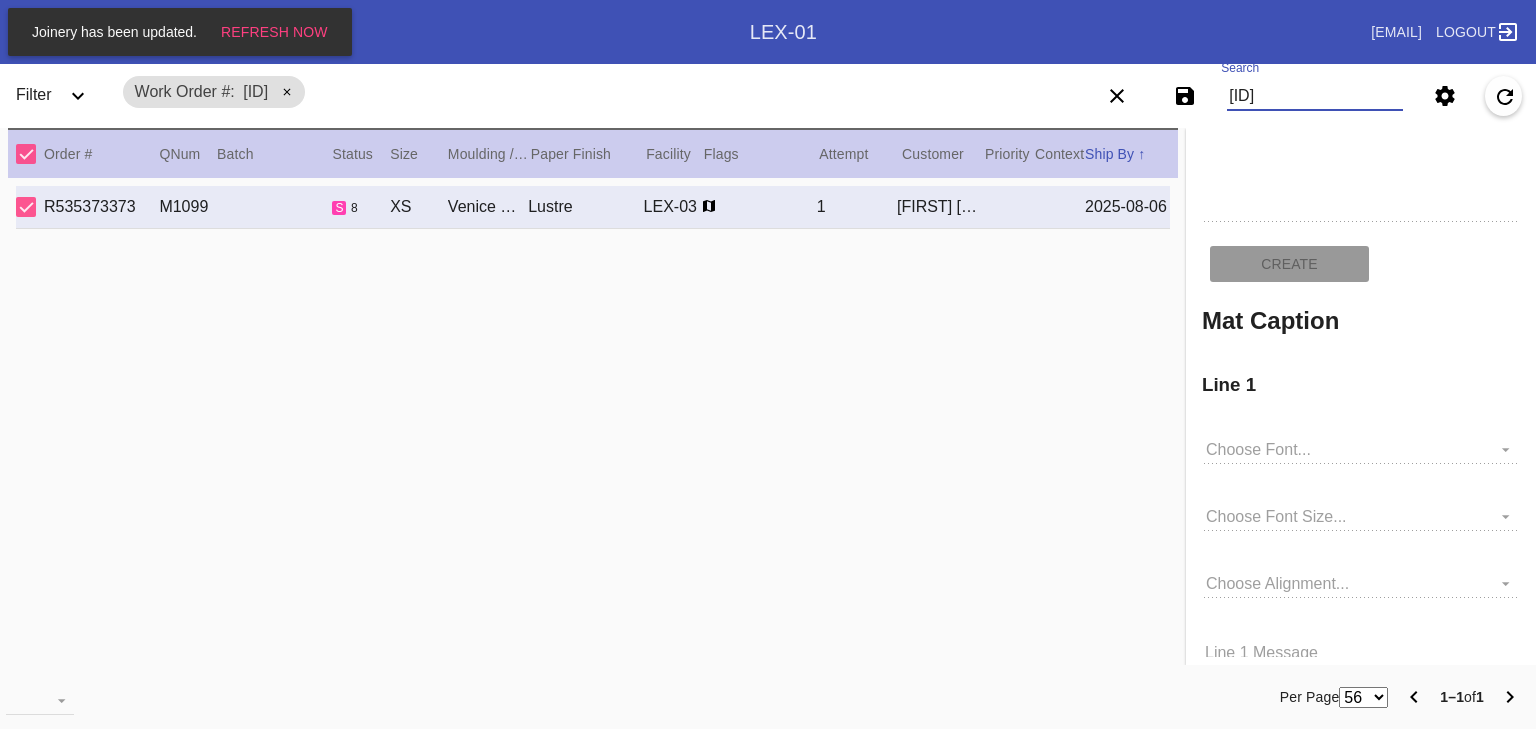 type on "[FIRST] & [FIRST] - We are so beyond happy for you both. Congratulations!! Enjoy every second of this special time. You are going to be the best HUSBAND and WIFE!!! We can’t wait to celebrate you!!
XO,
[INITIALS]" 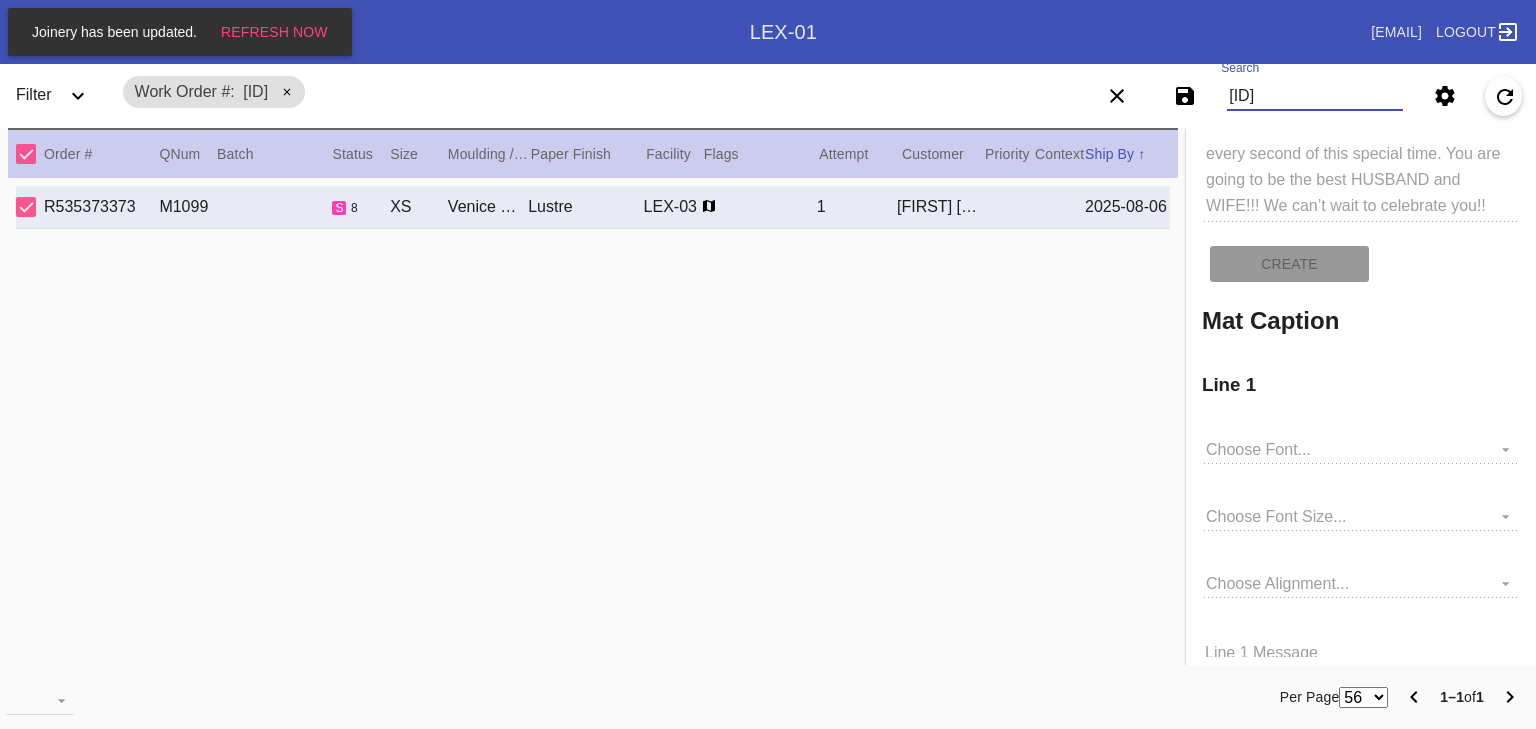 scroll, scrollTop: 720, scrollLeft: 0, axis: vertical 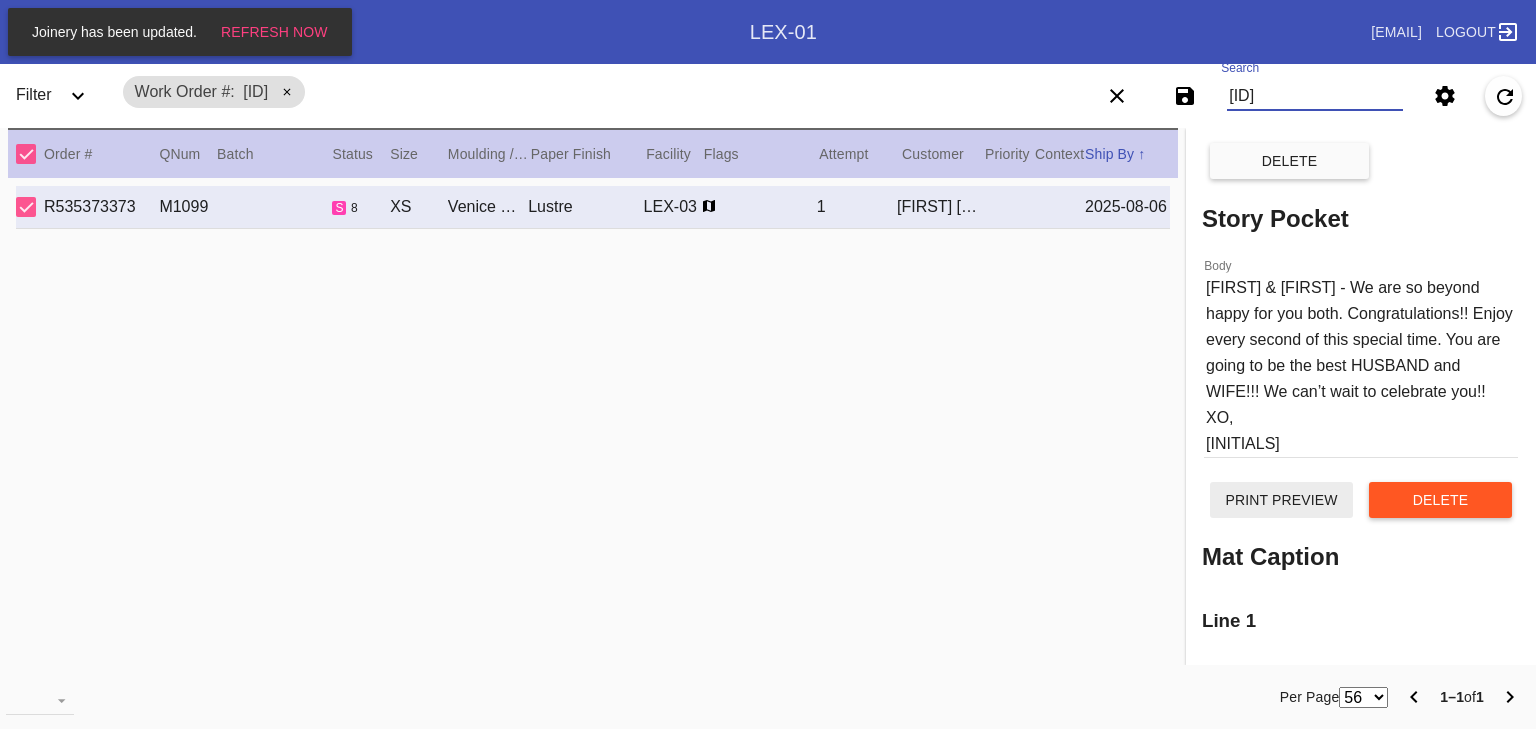 click on "Print Preview" at bounding box center [1281, 500] 